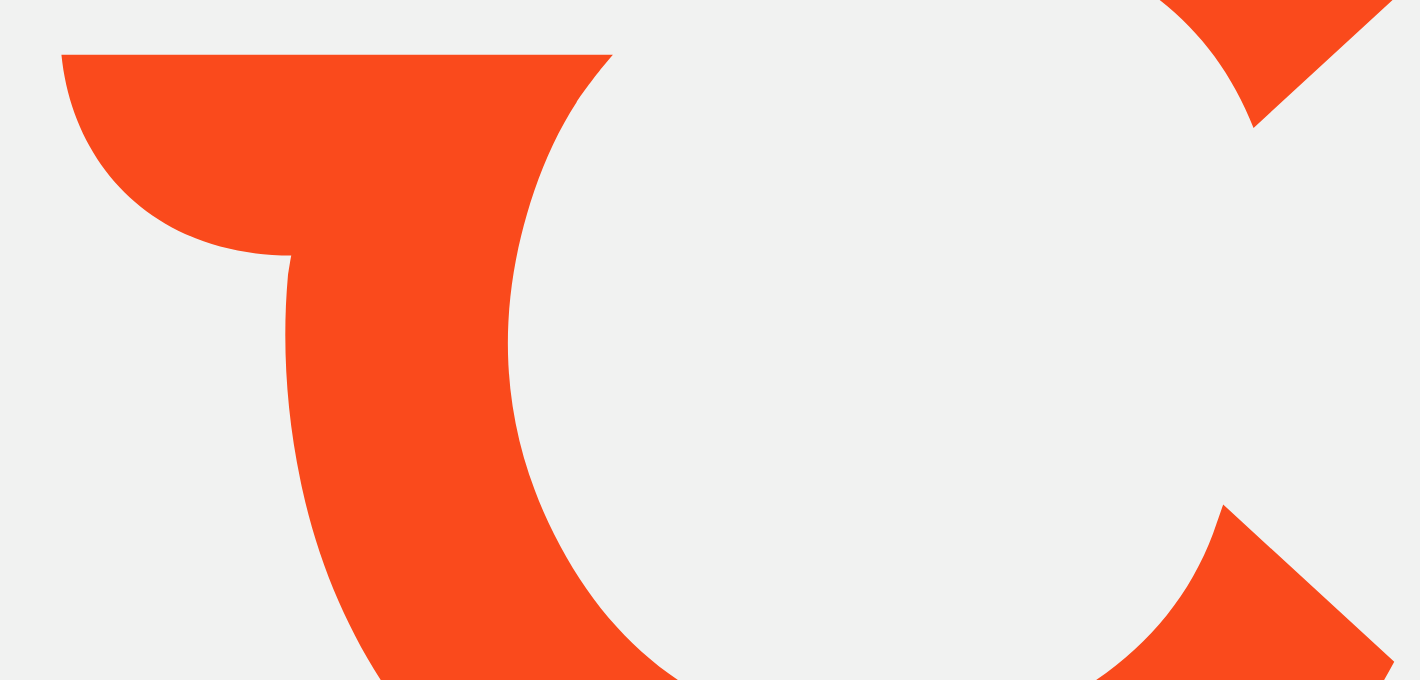 scroll, scrollTop: 0, scrollLeft: 0, axis: both 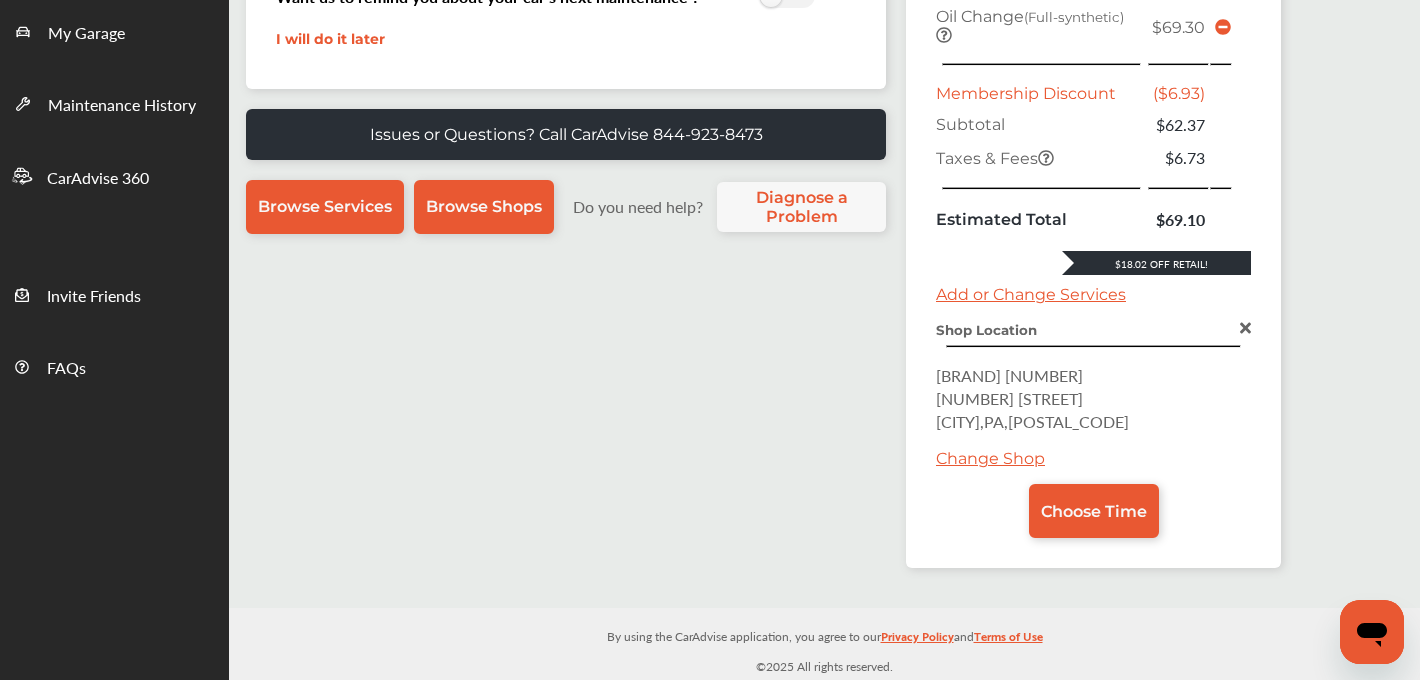 click on "Change Shop" at bounding box center (990, 458) 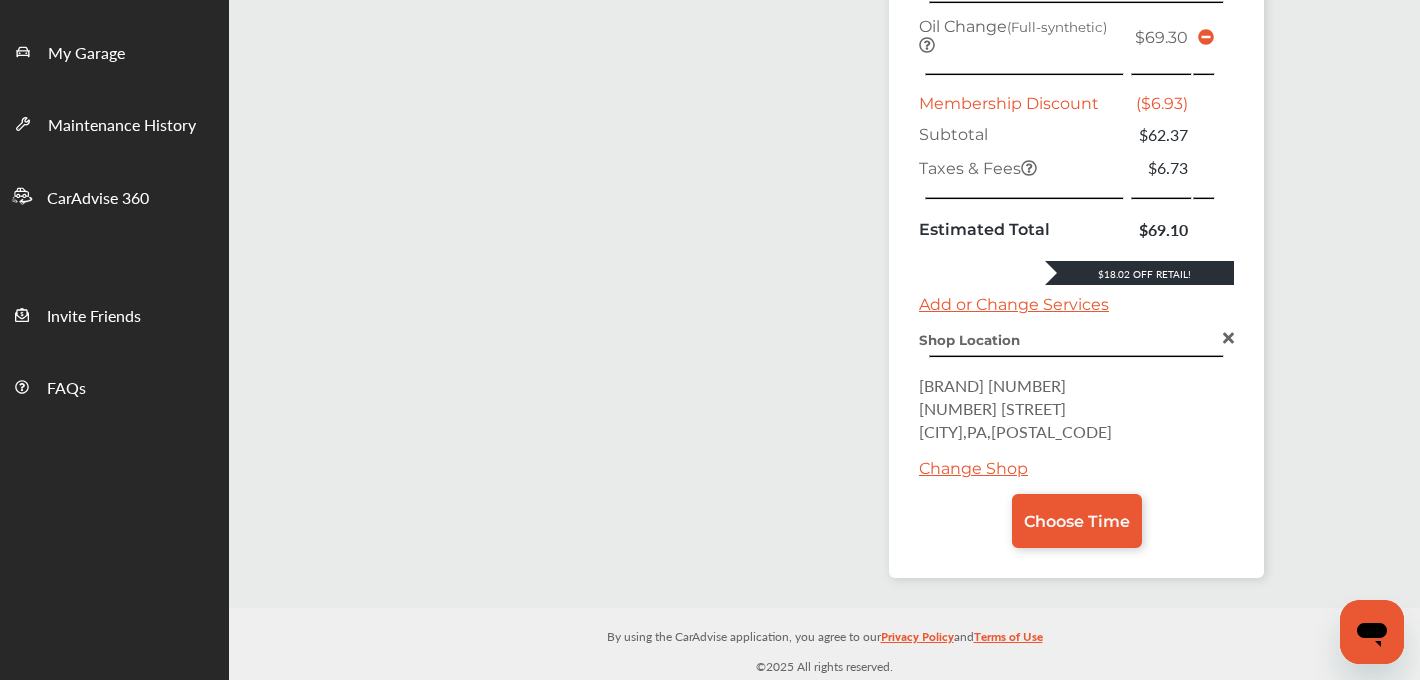 scroll, scrollTop: 0, scrollLeft: 0, axis: both 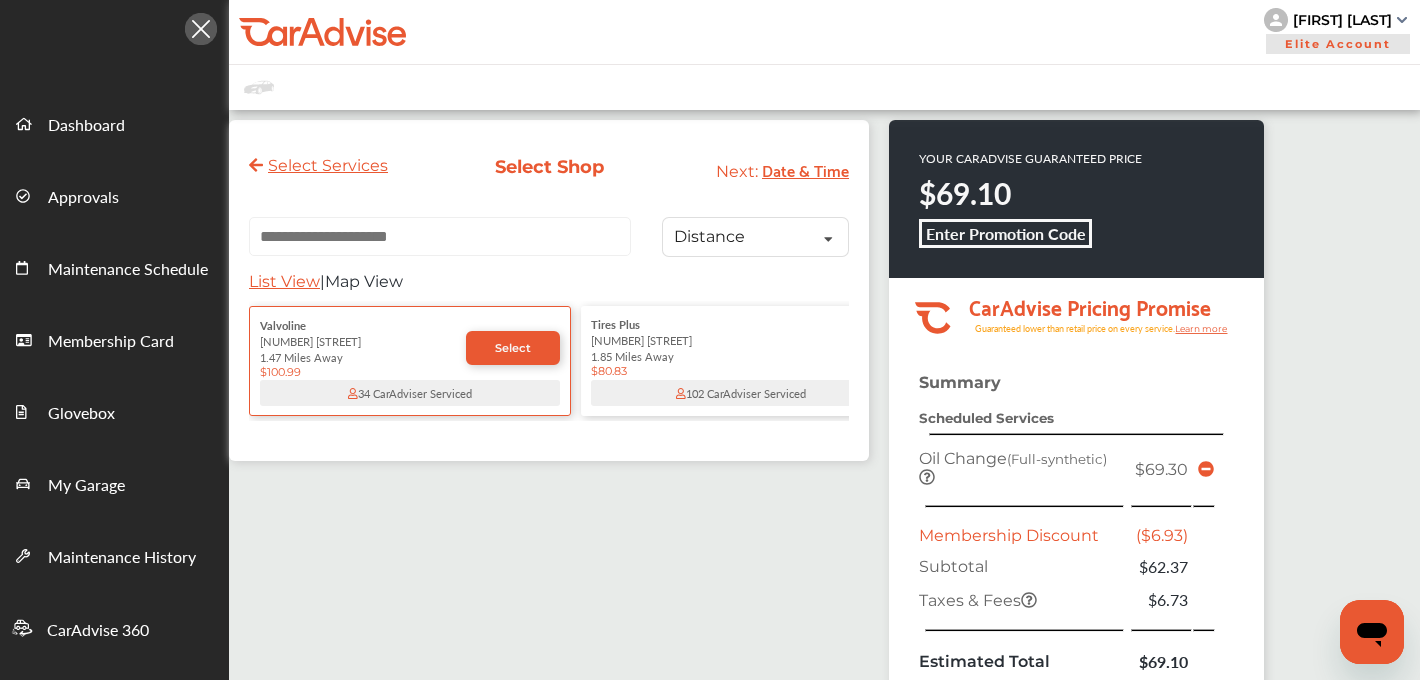 click at bounding box center (440, 236) 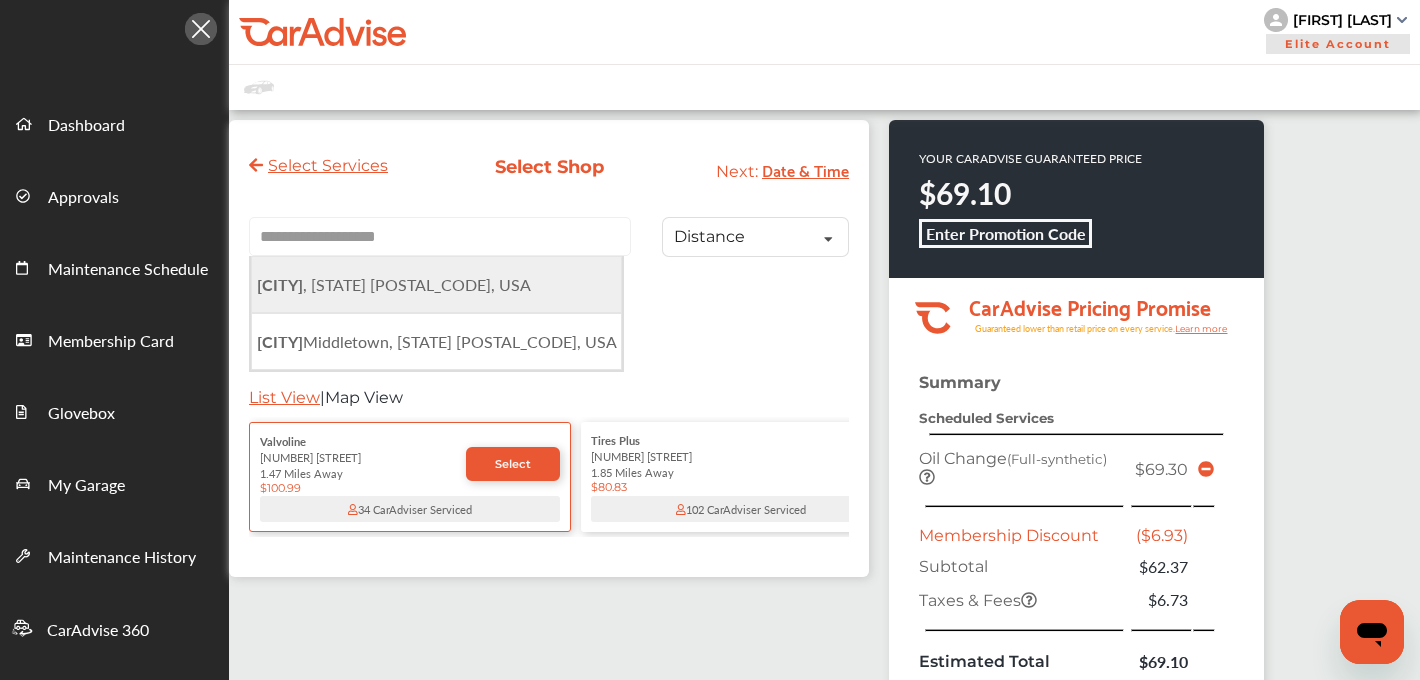 click on "[CITY]" 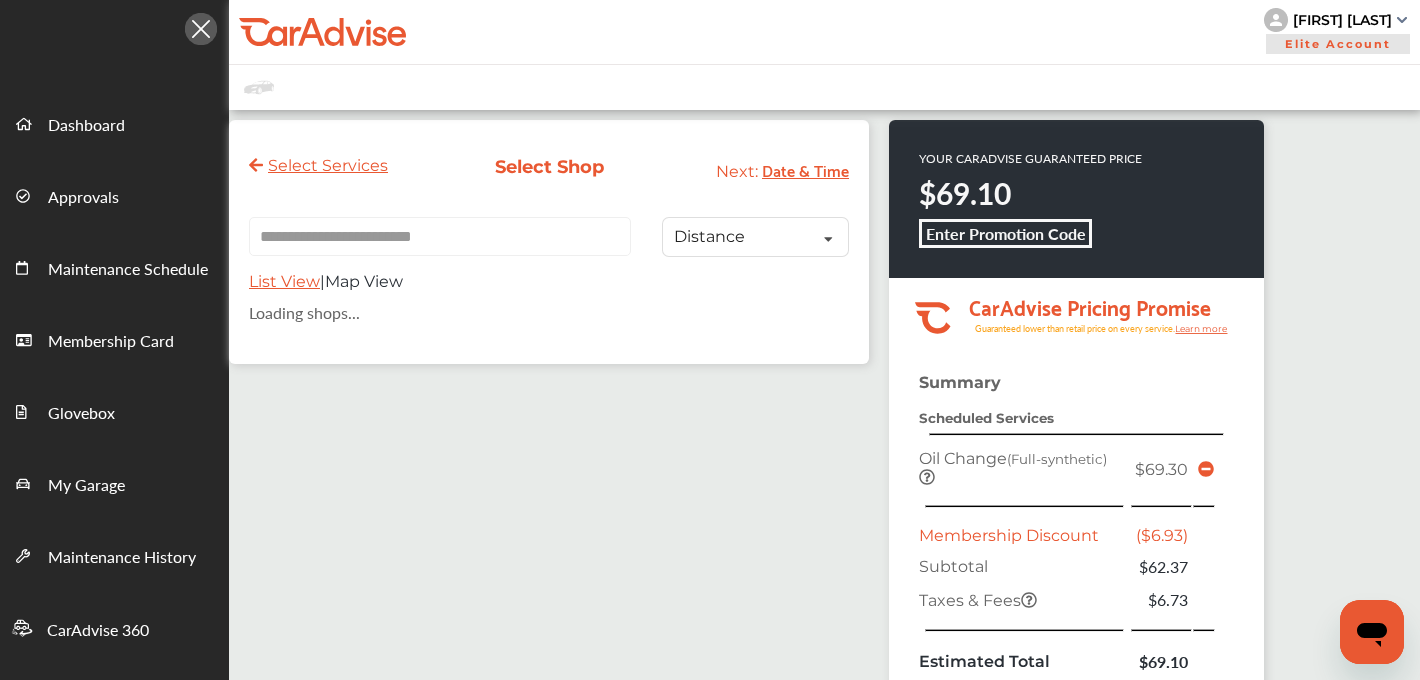 click on "List View" at bounding box center (284, 281) 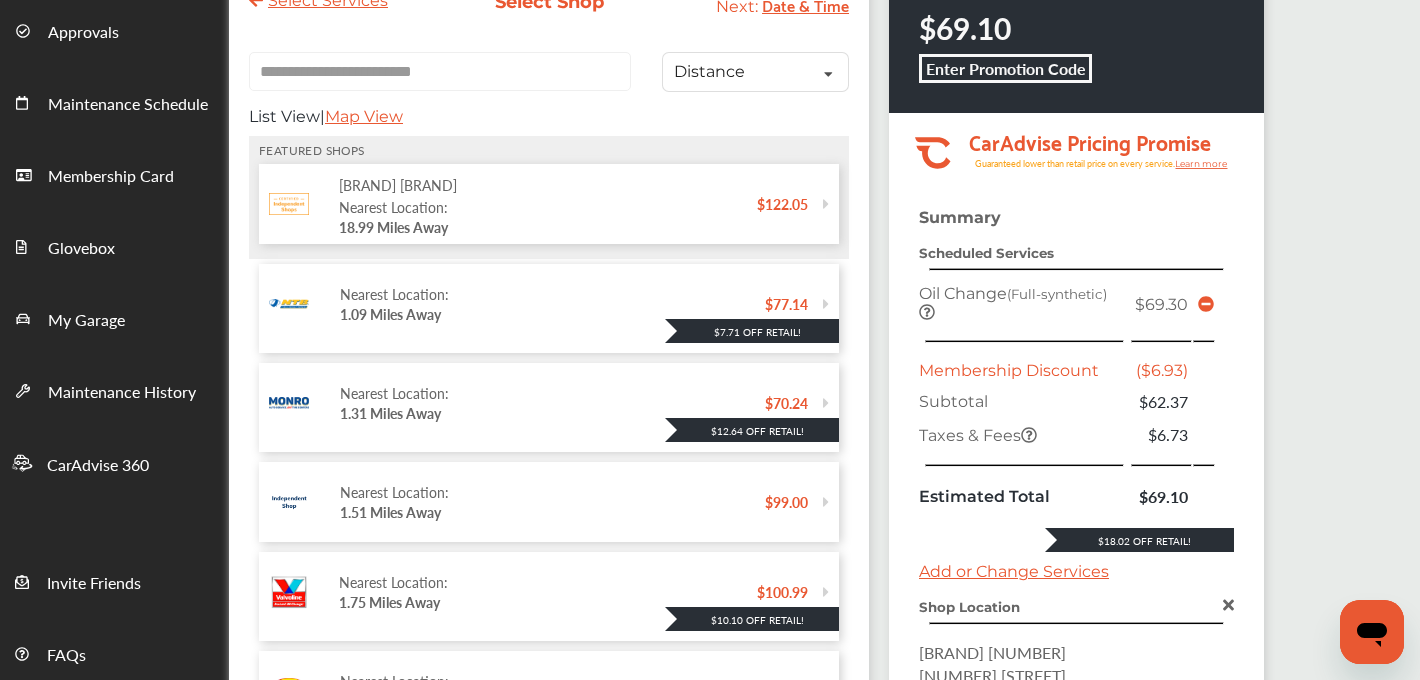 scroll, scrollTop: 173, scrollLeft: 0, axis: vertical 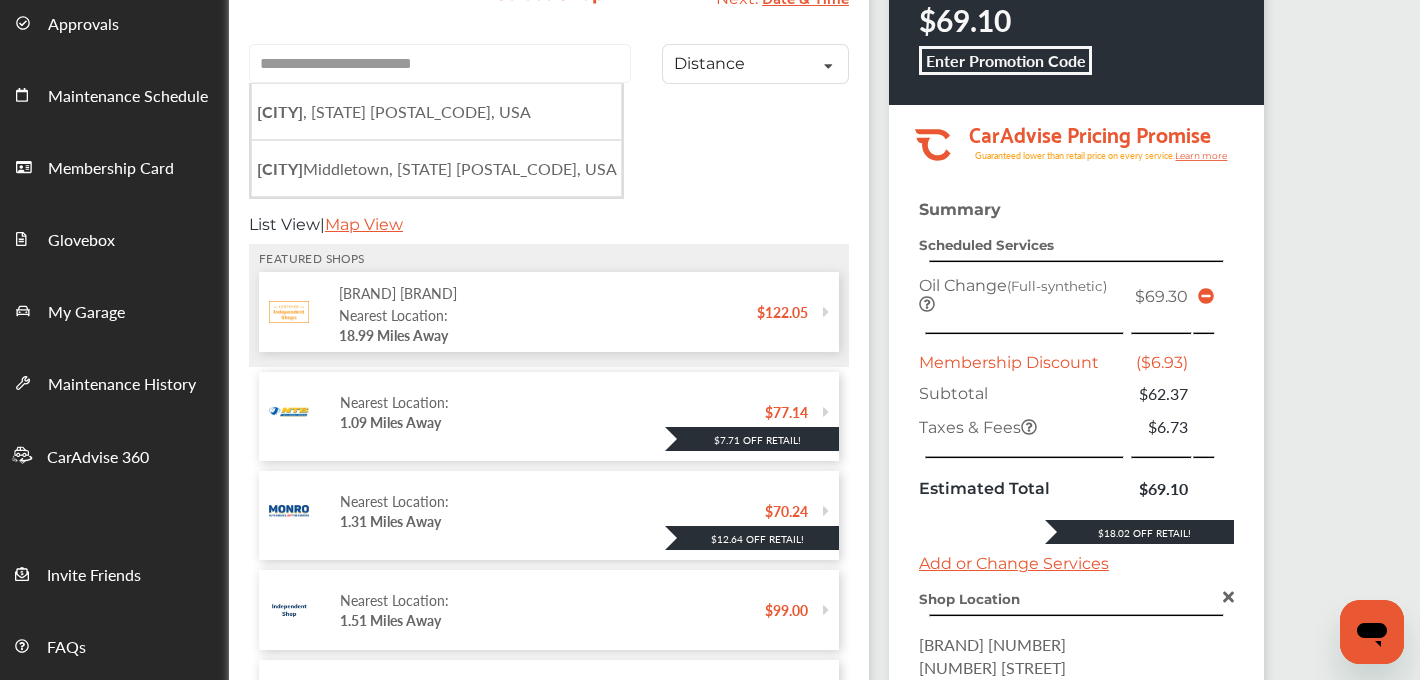 click on "**********" at bounding box center [440, 63] 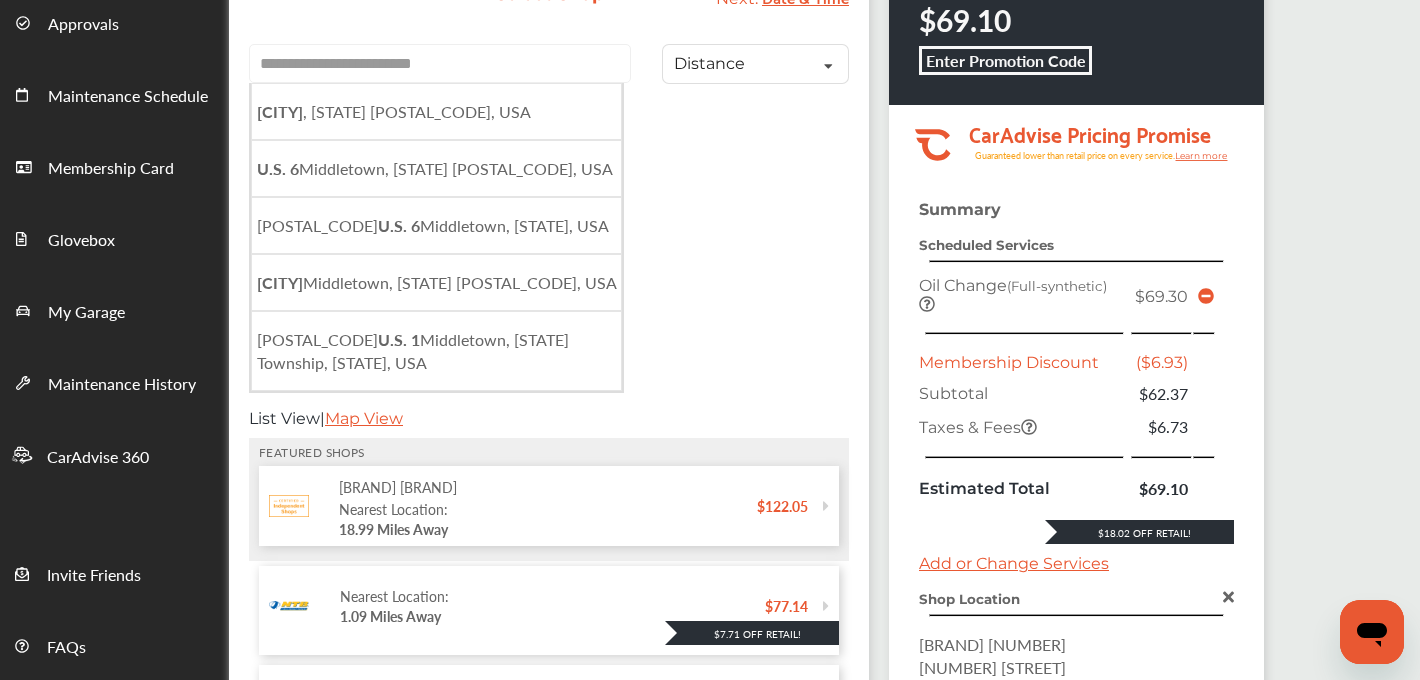 click on "**********" at bounding box center [440, 63] 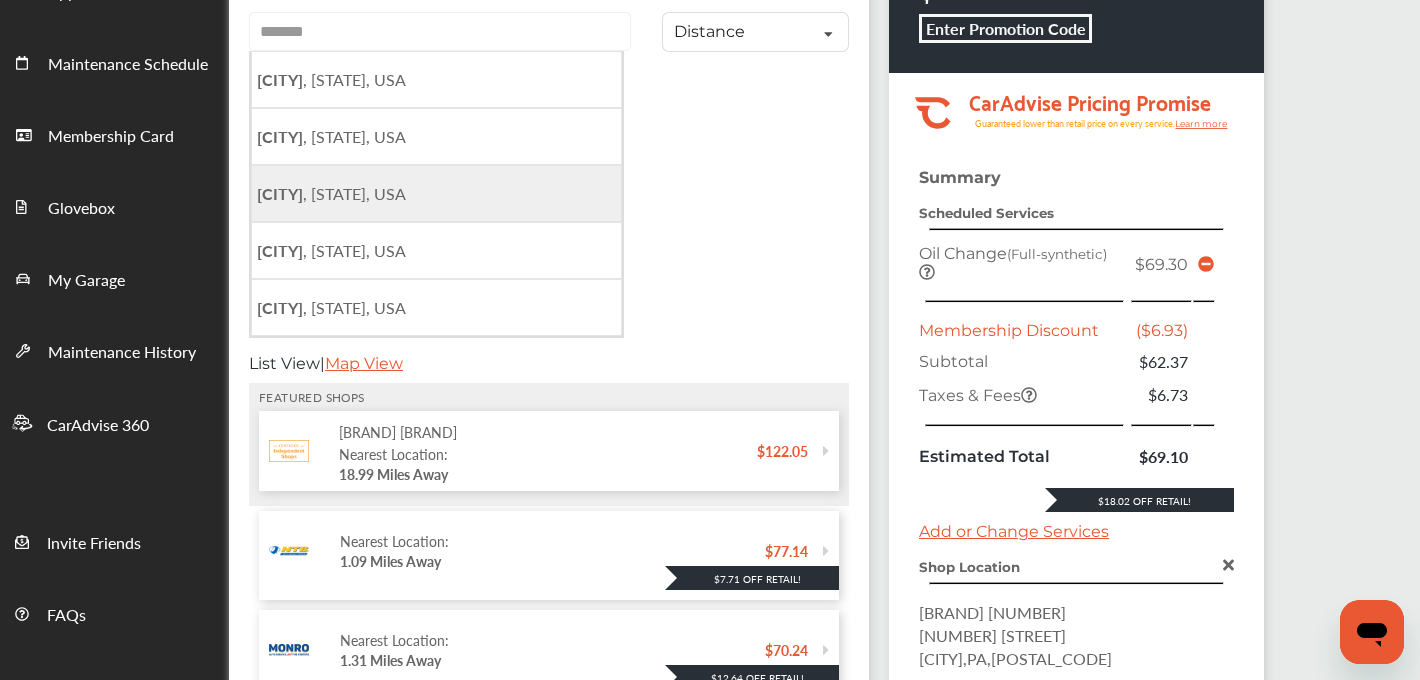 scroll, scrollTop: 173, scrollLeft: 0, axis: vertical 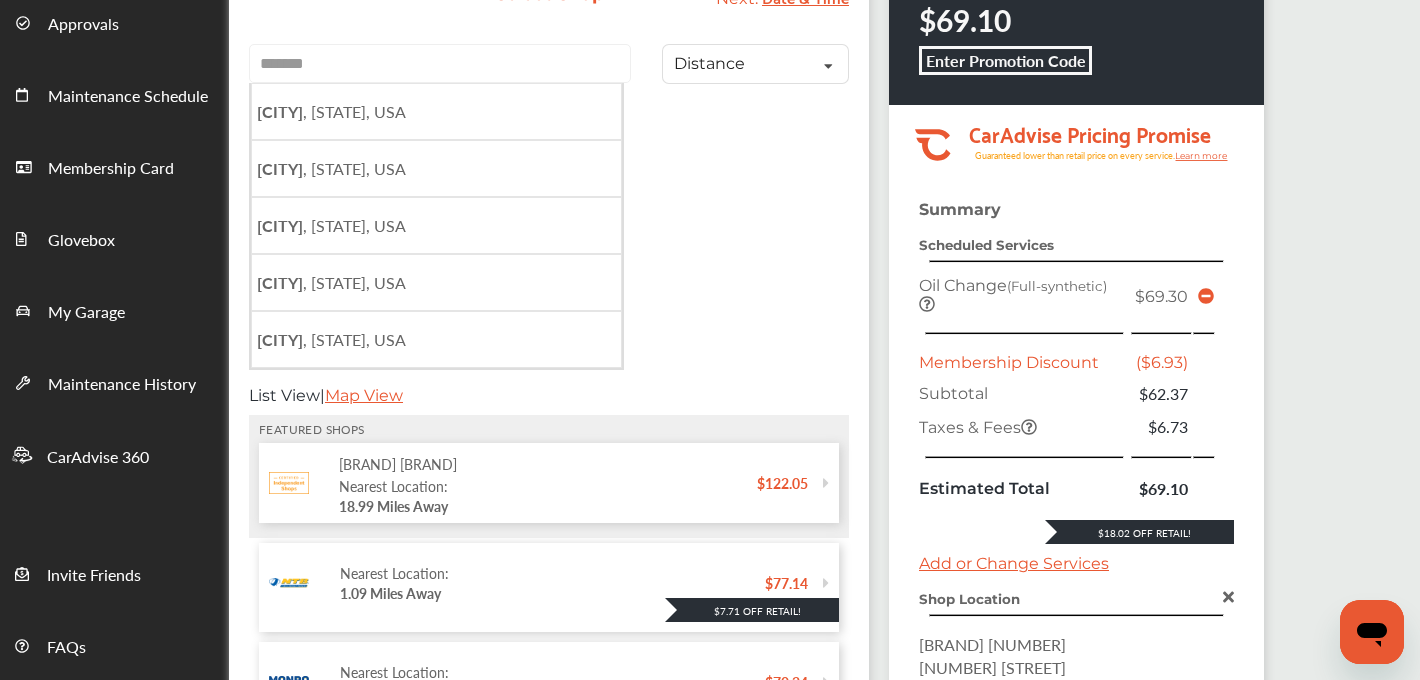 click on "*******" at bounding box center (440, 63) 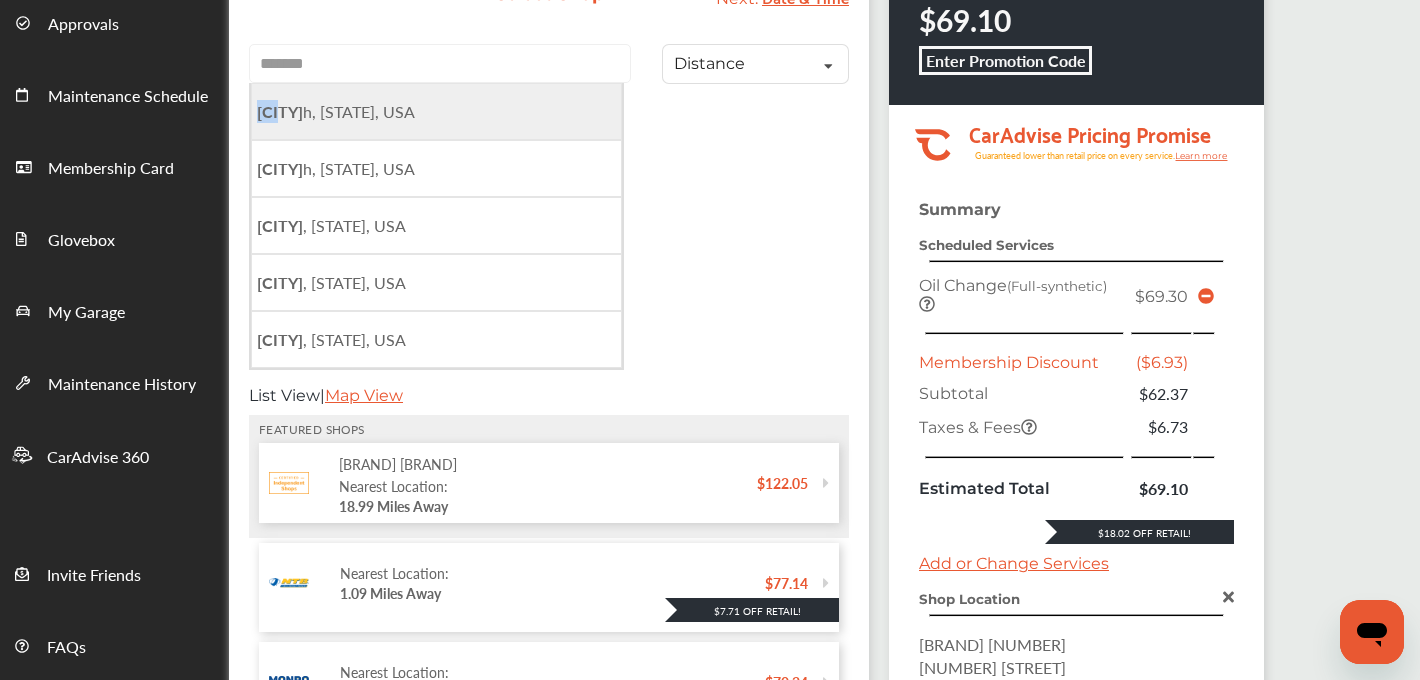 click on "[CITY]" 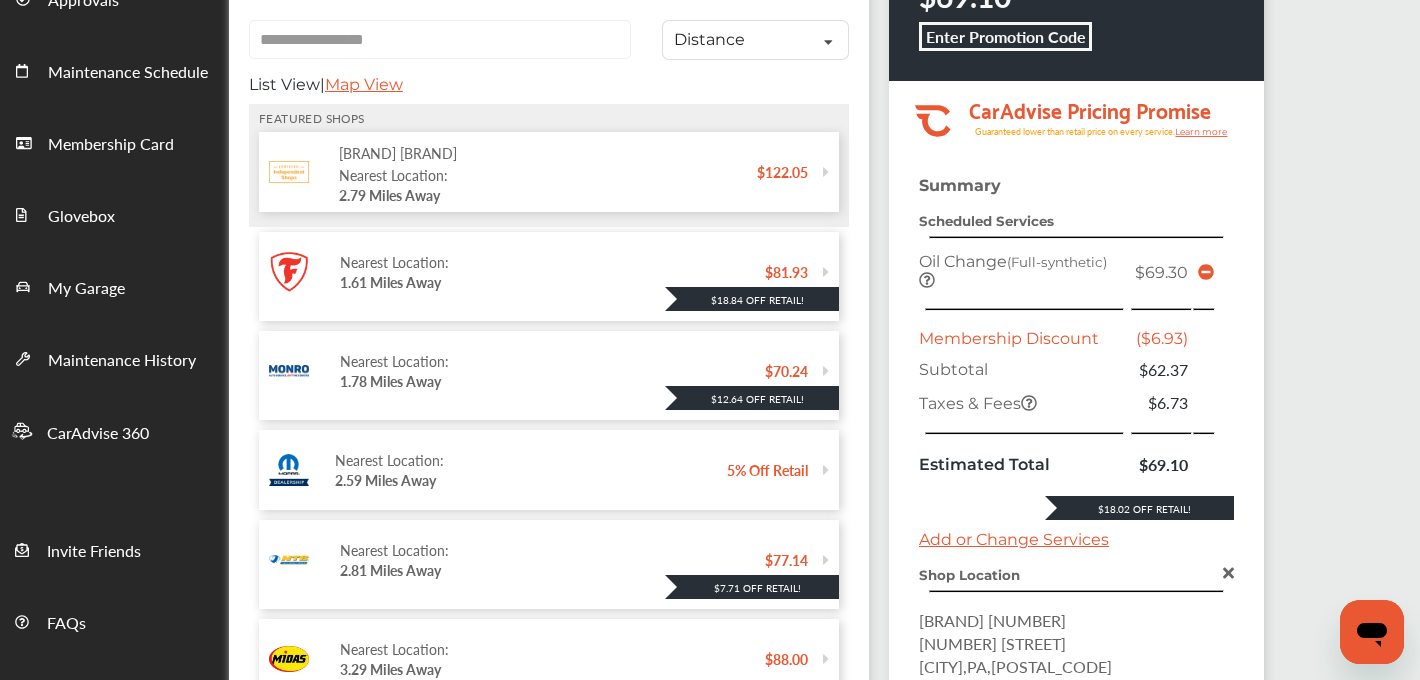 scroll, scrollTop: 189, scrollLeft: 0, axis: vertical 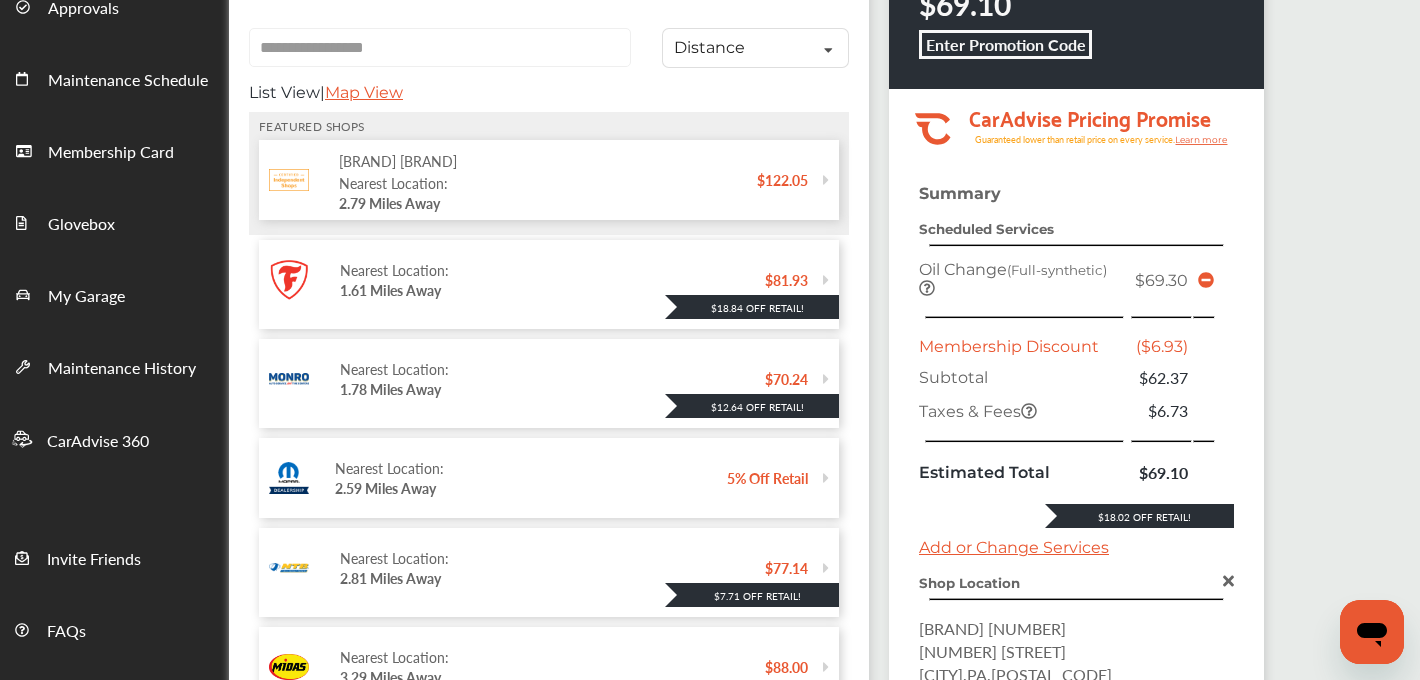 click on "**********" at bounding box center (440, 47) 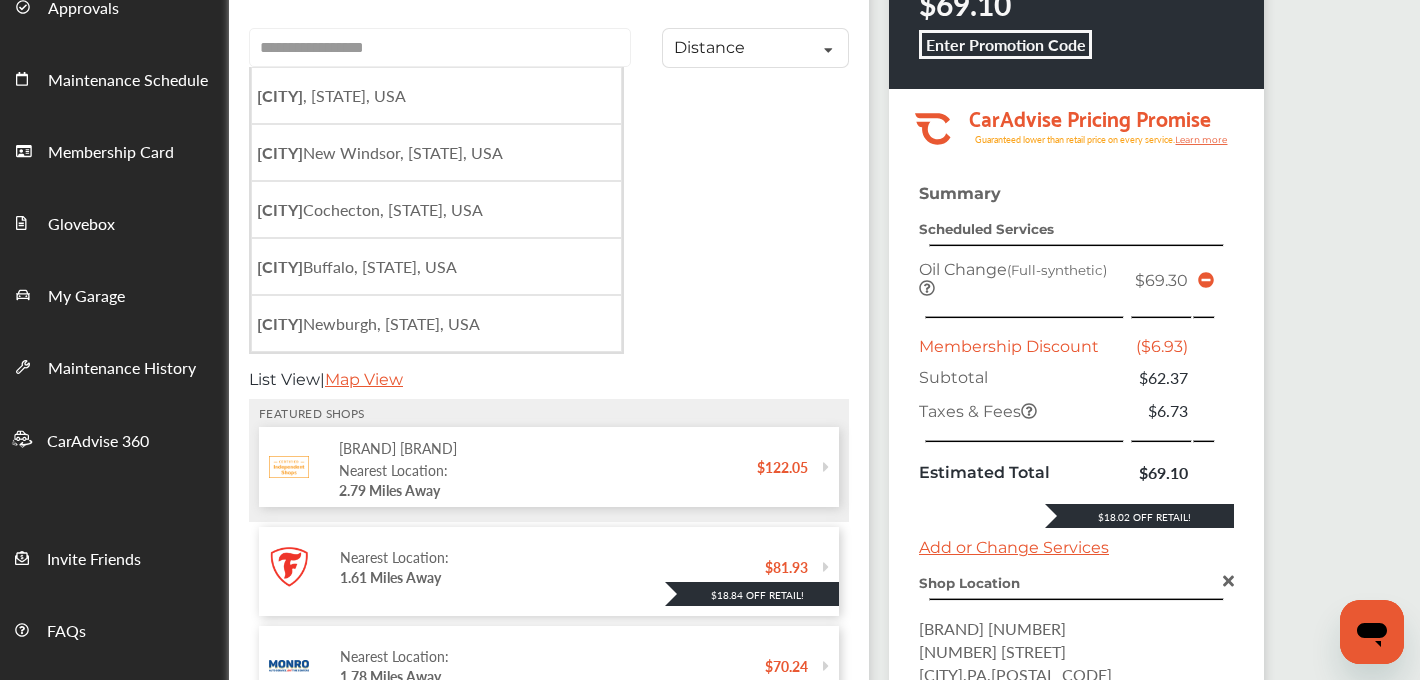 click on "**********" at bounding box center (440, 47) 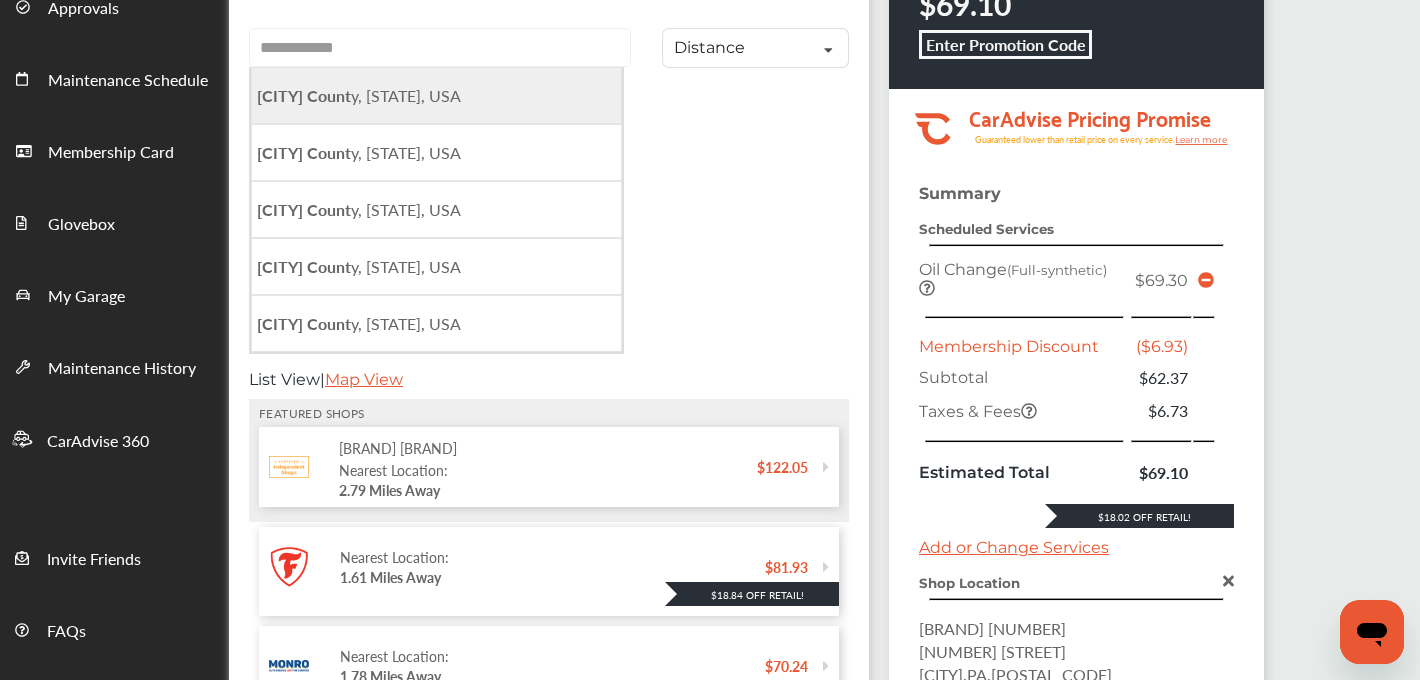 click on "[CITY] Count" 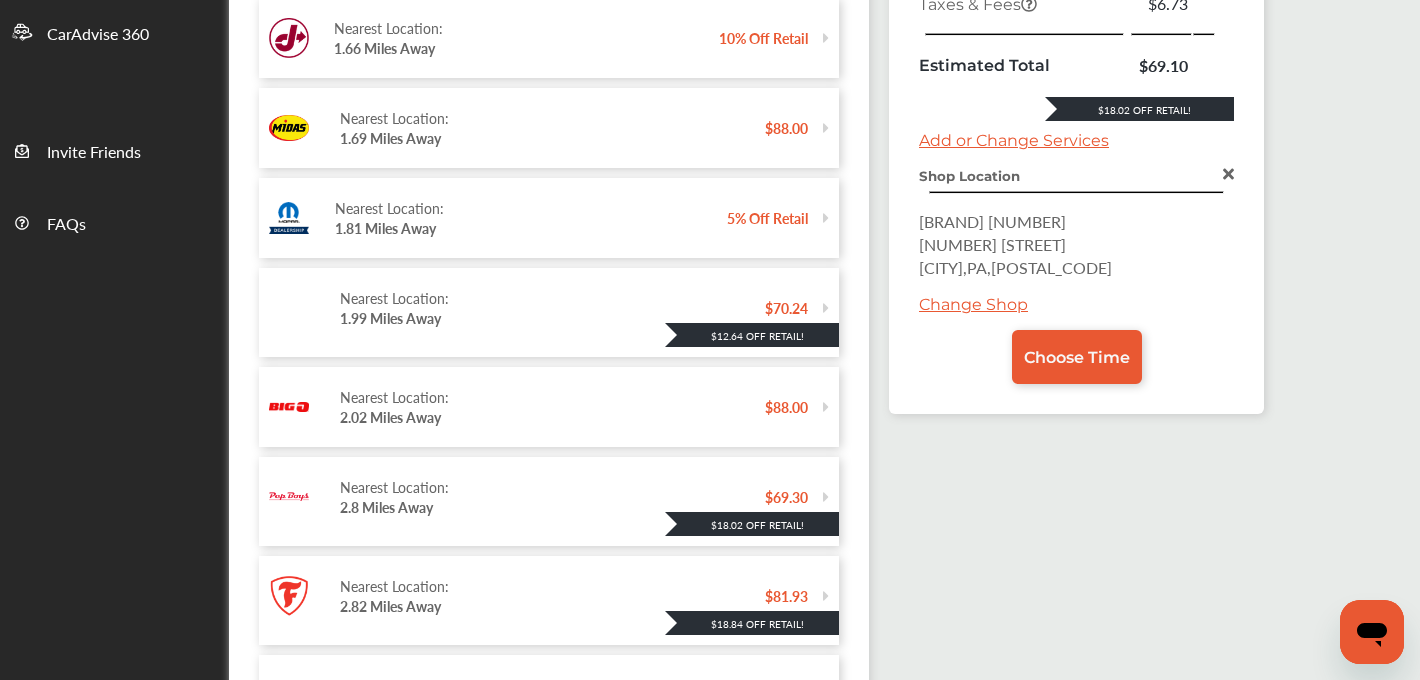 scroll, scrollTop: 606, scrollLeft: 0, axis: vertical 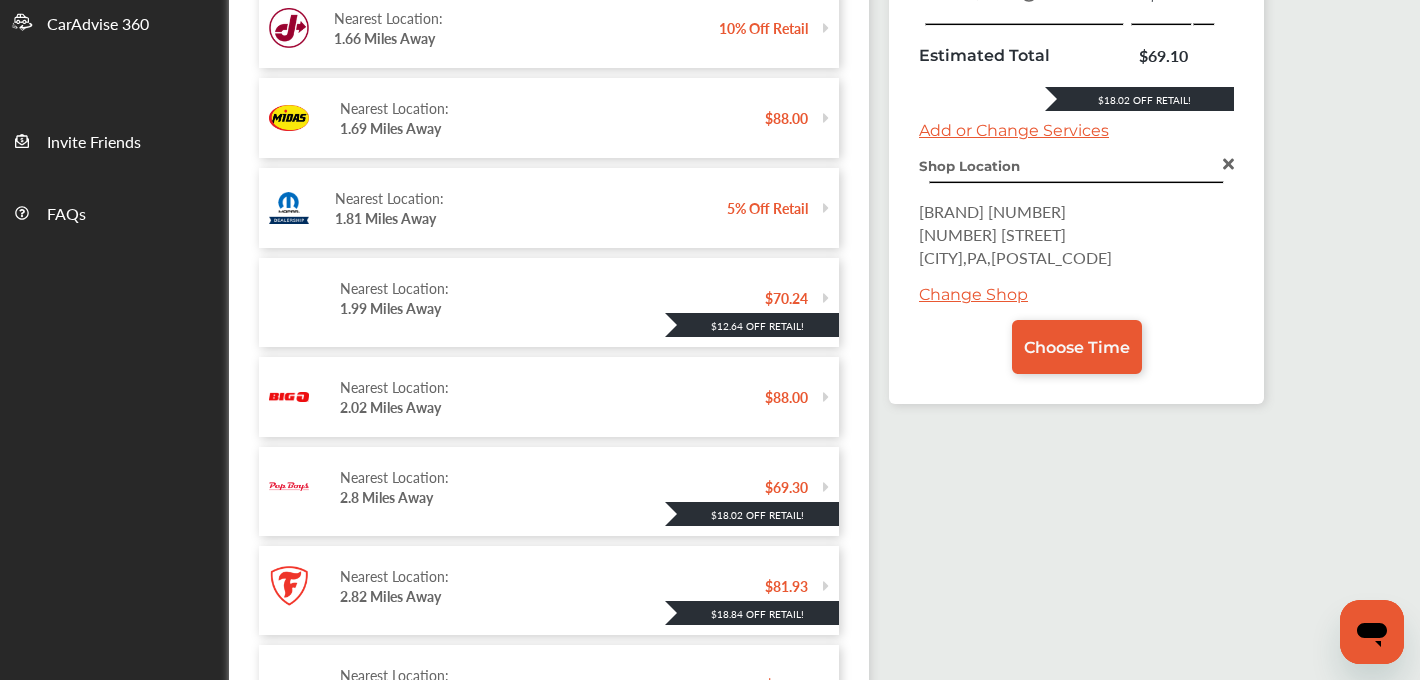 click on "Nearest Location: [DISTANCE] Away" at bounding box center (552, 487) 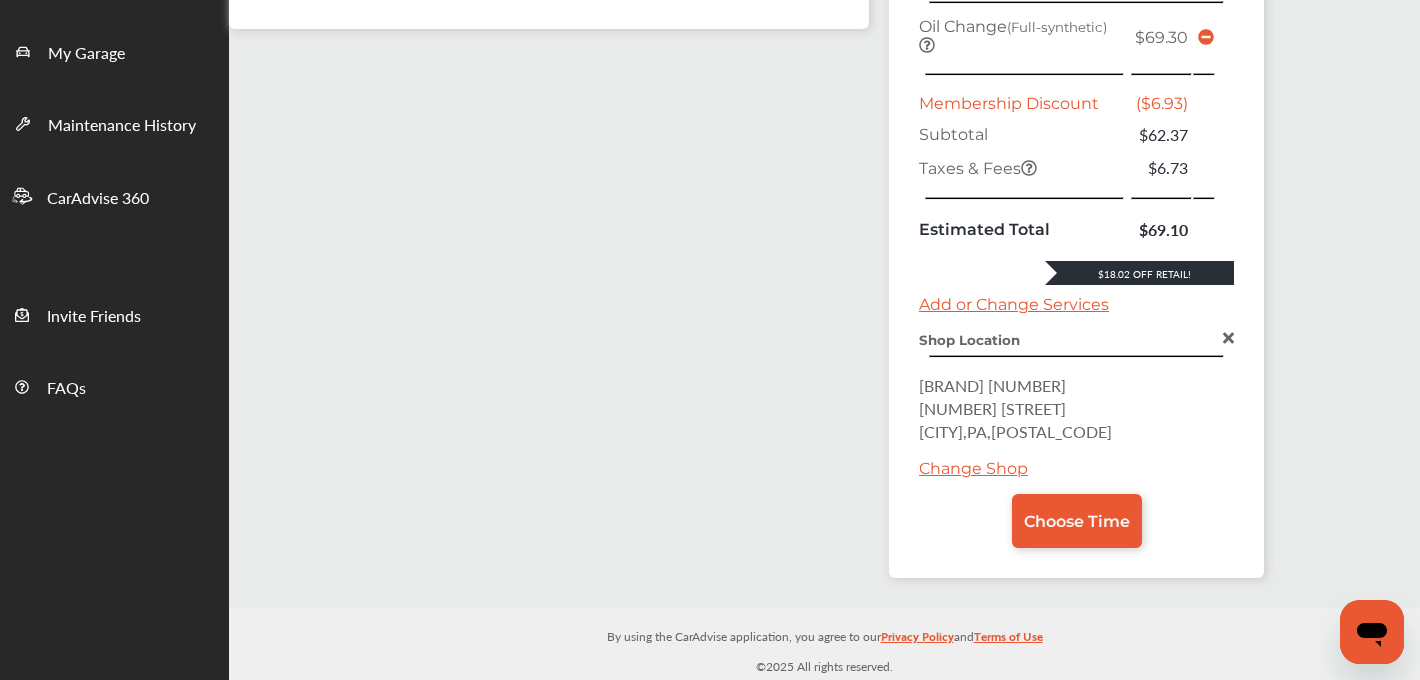 scroll, scrollTop: 0, scrollLeft: 0, axis: both 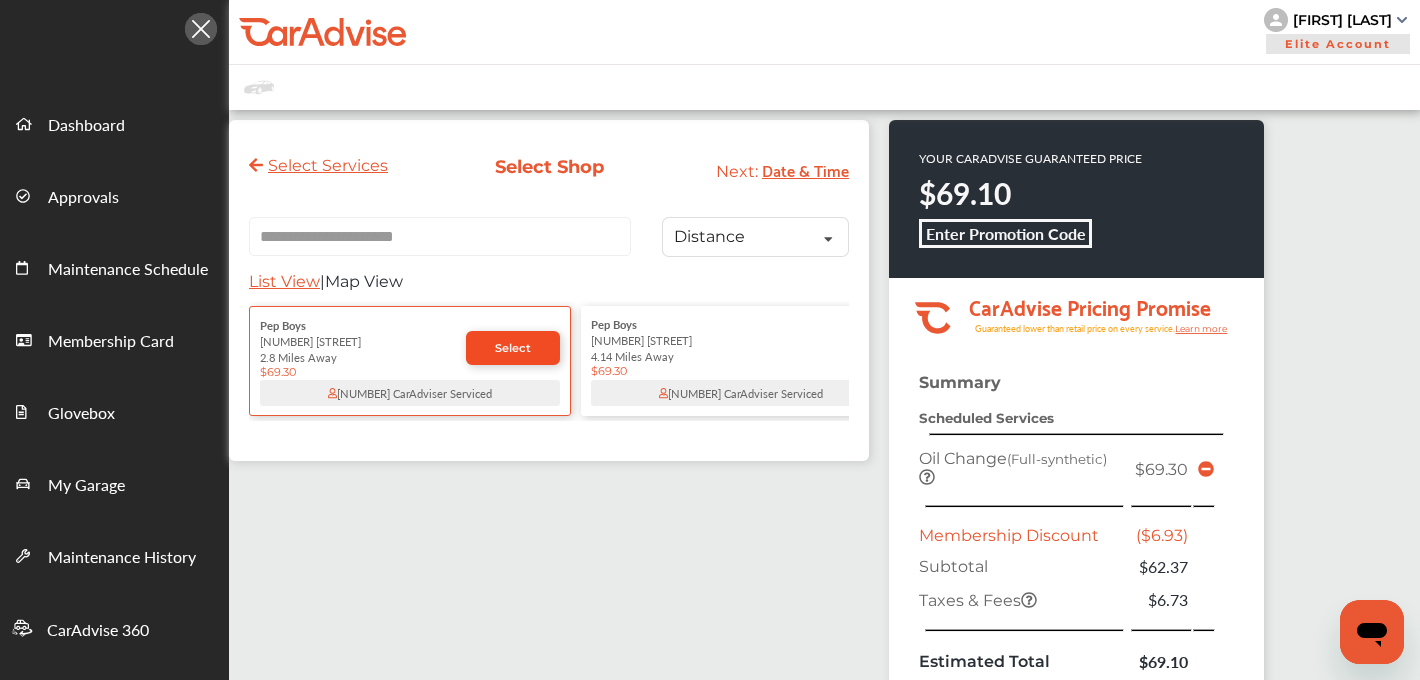 click on "Select" at bounding box center (513, 348) 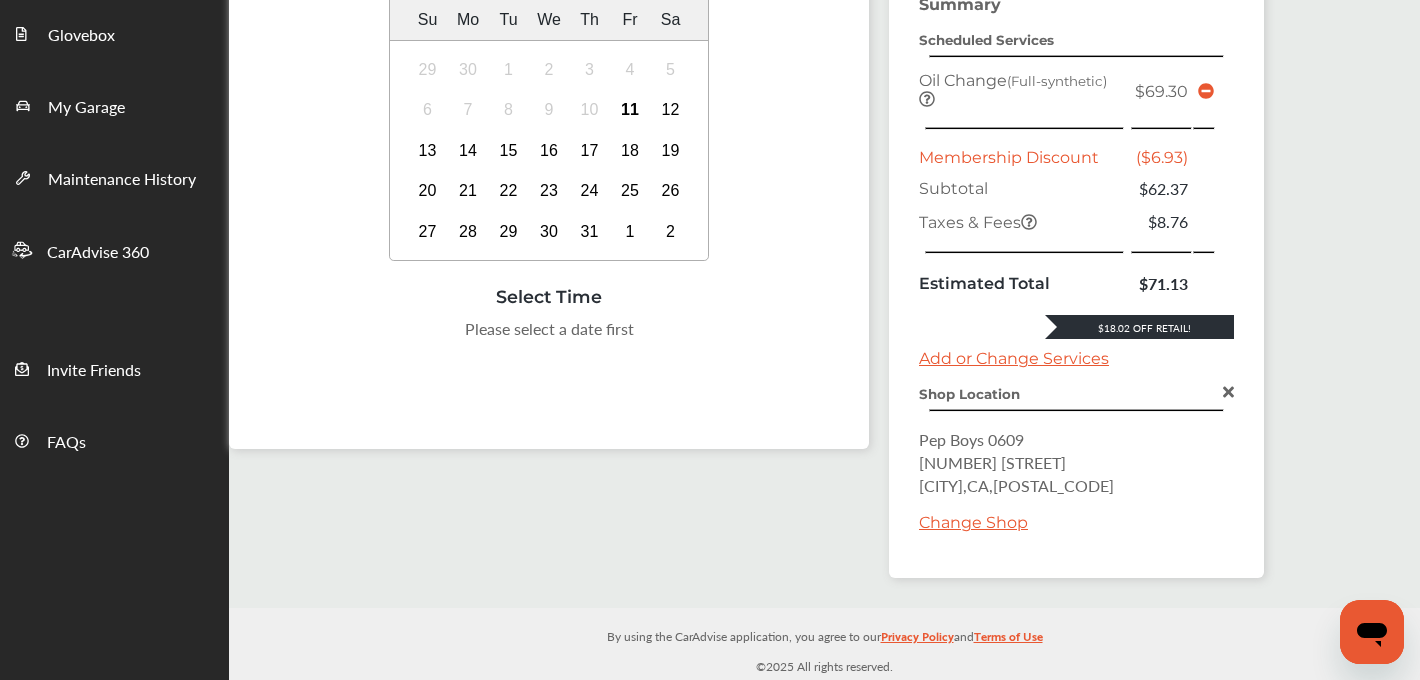 scroll, scrollTop: 0, scrollLeft: 0, axis: both 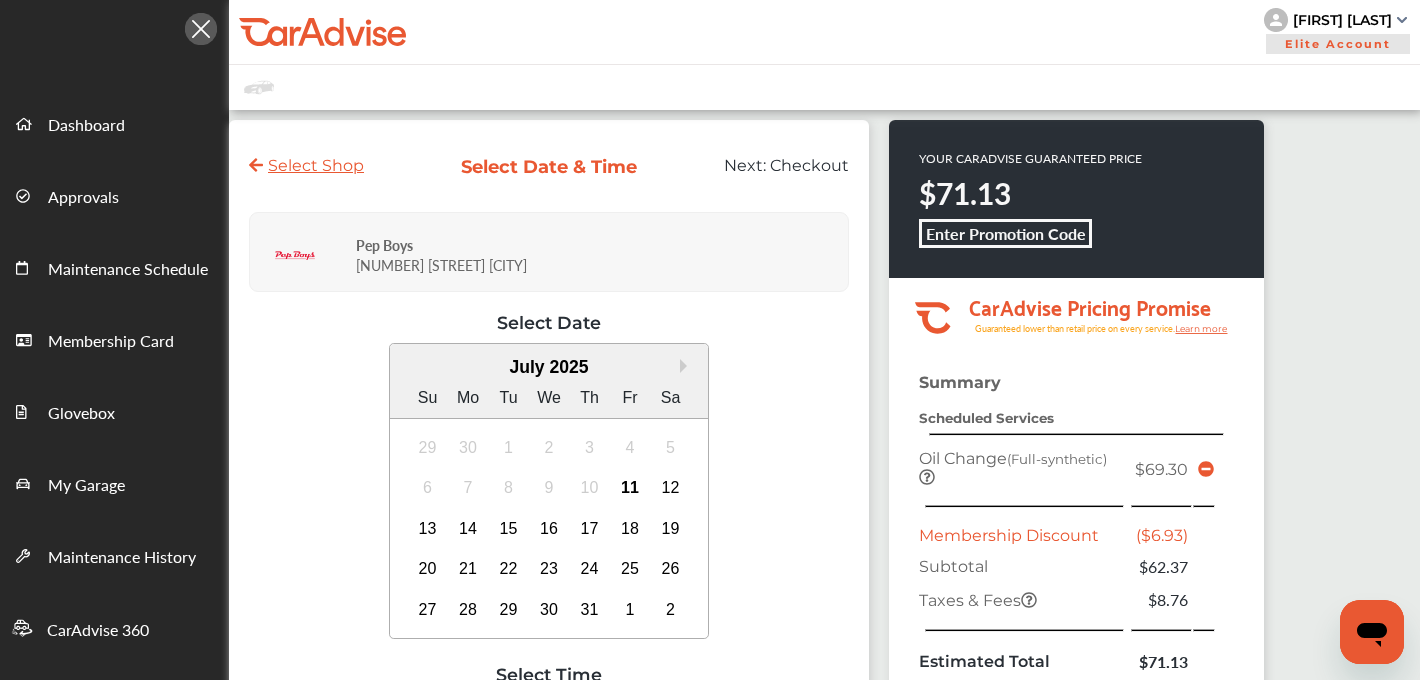 click on "Select Shop" at bounding box center (306, 165) 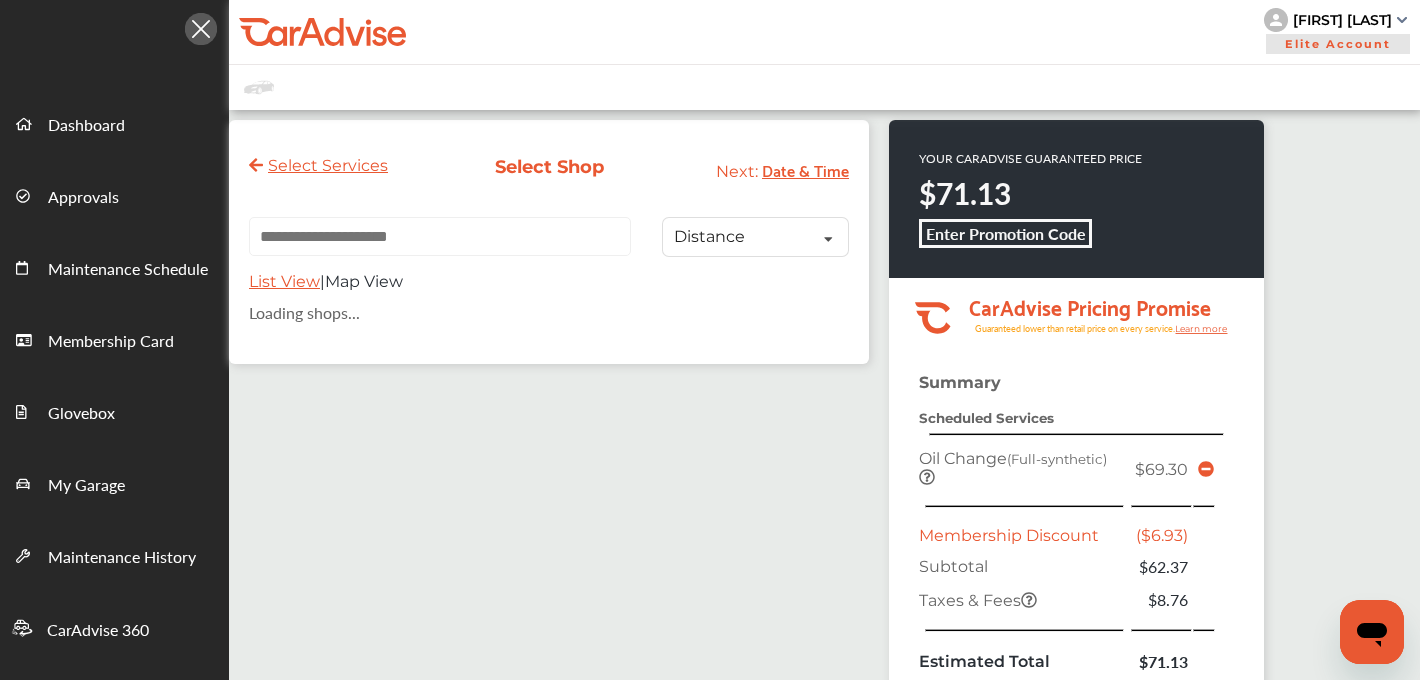click at bounding box center [440, 236] 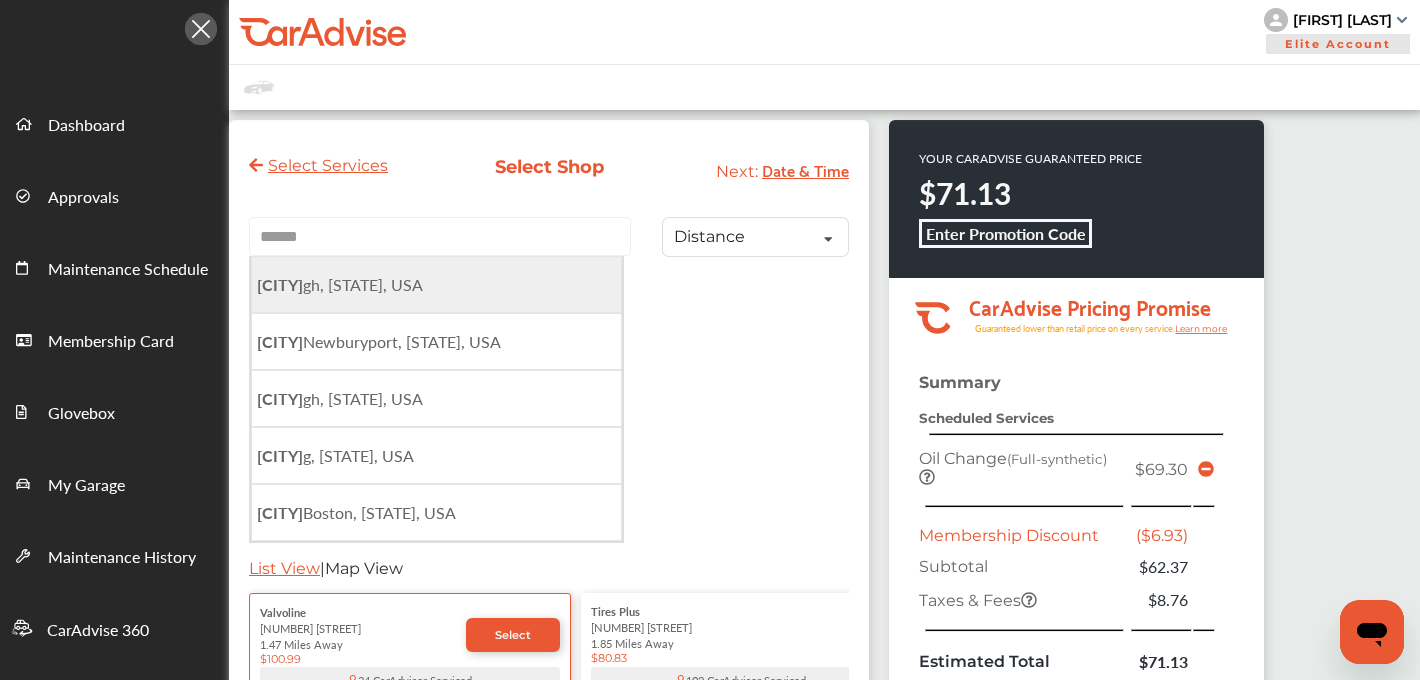 click on "[CITY], [STATE], USA" at bounding box center [340, 284] 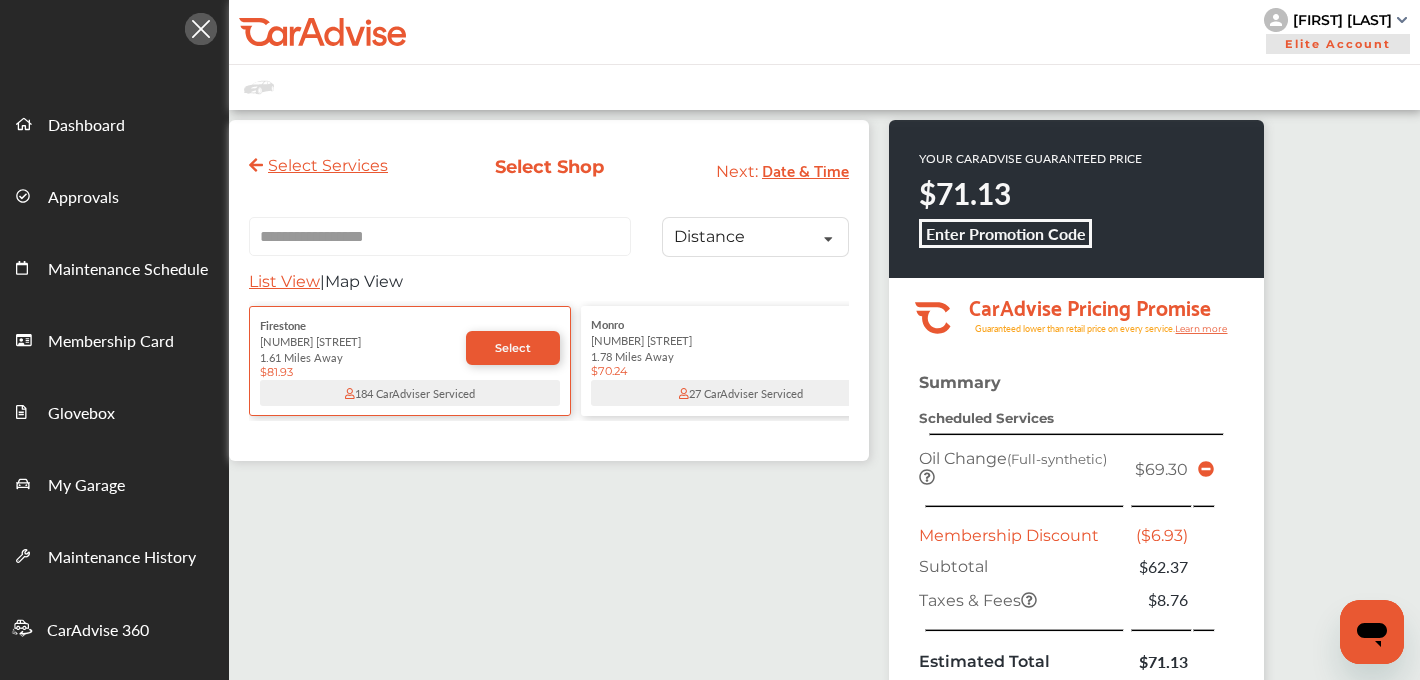 click on "List View" at bounding box center (284, 281) 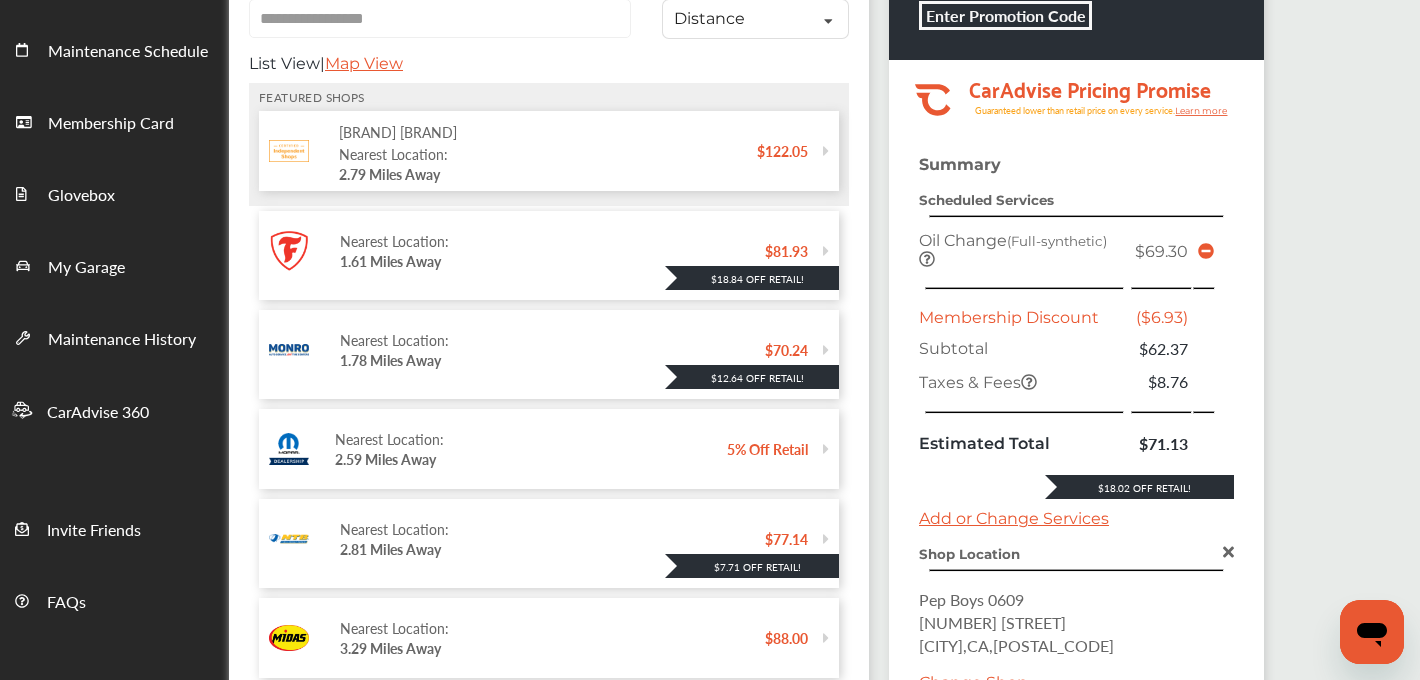 scroll, scrollTop: 215, scrollLeft: 0, axis: vertical 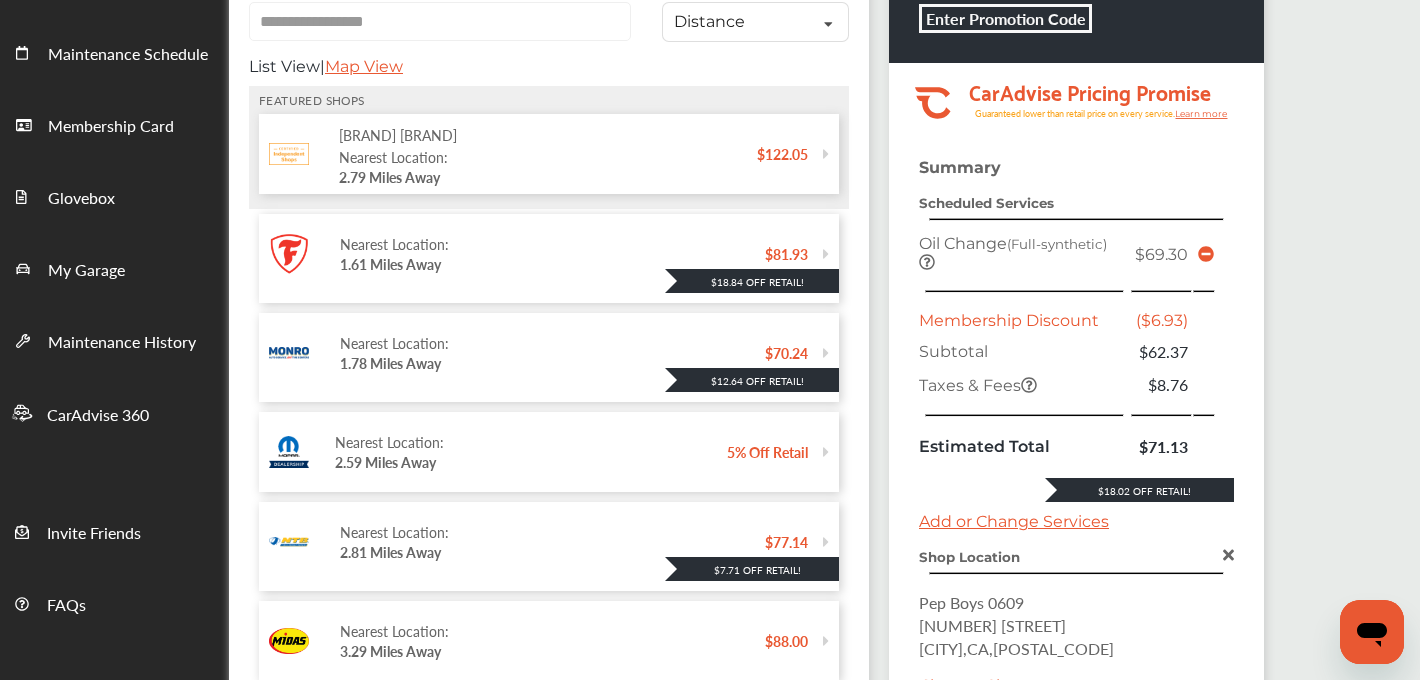 click on "1.61 Miles Away" at bounding box center [390, 264] 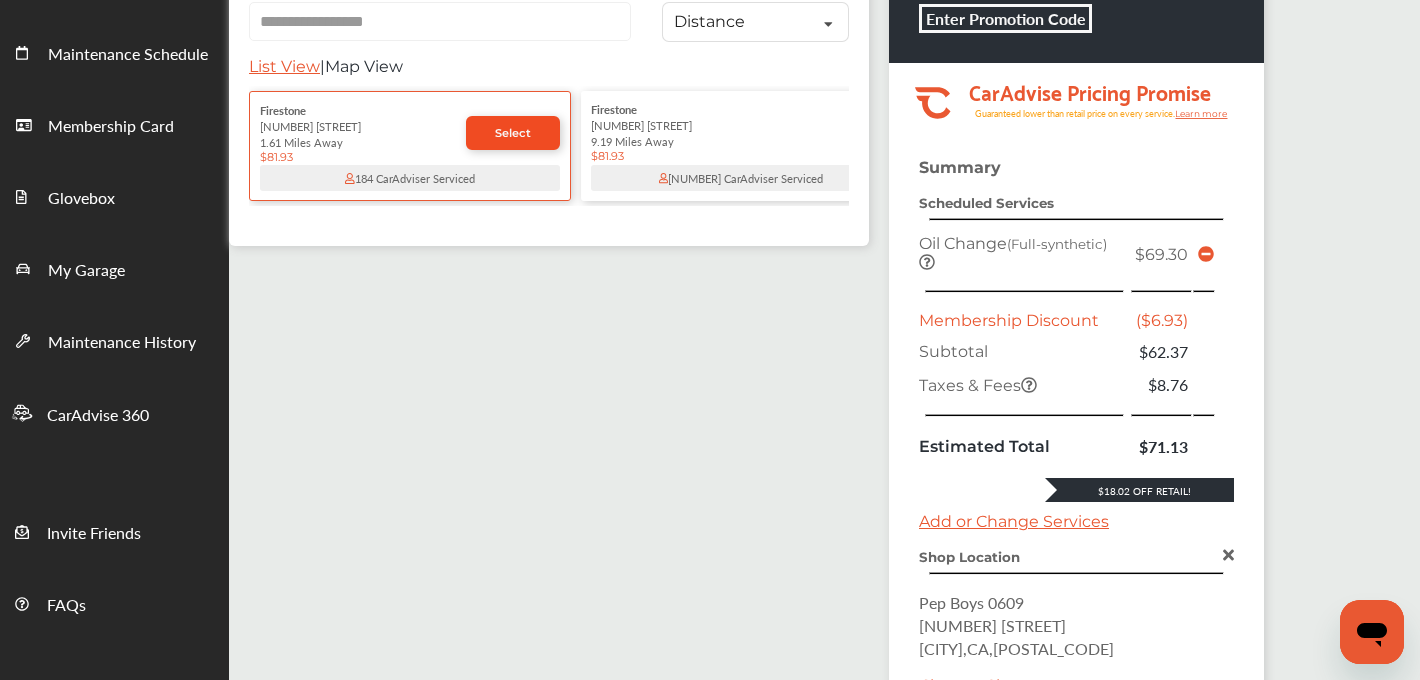 click on "Select" at bounding box center [513, 133] 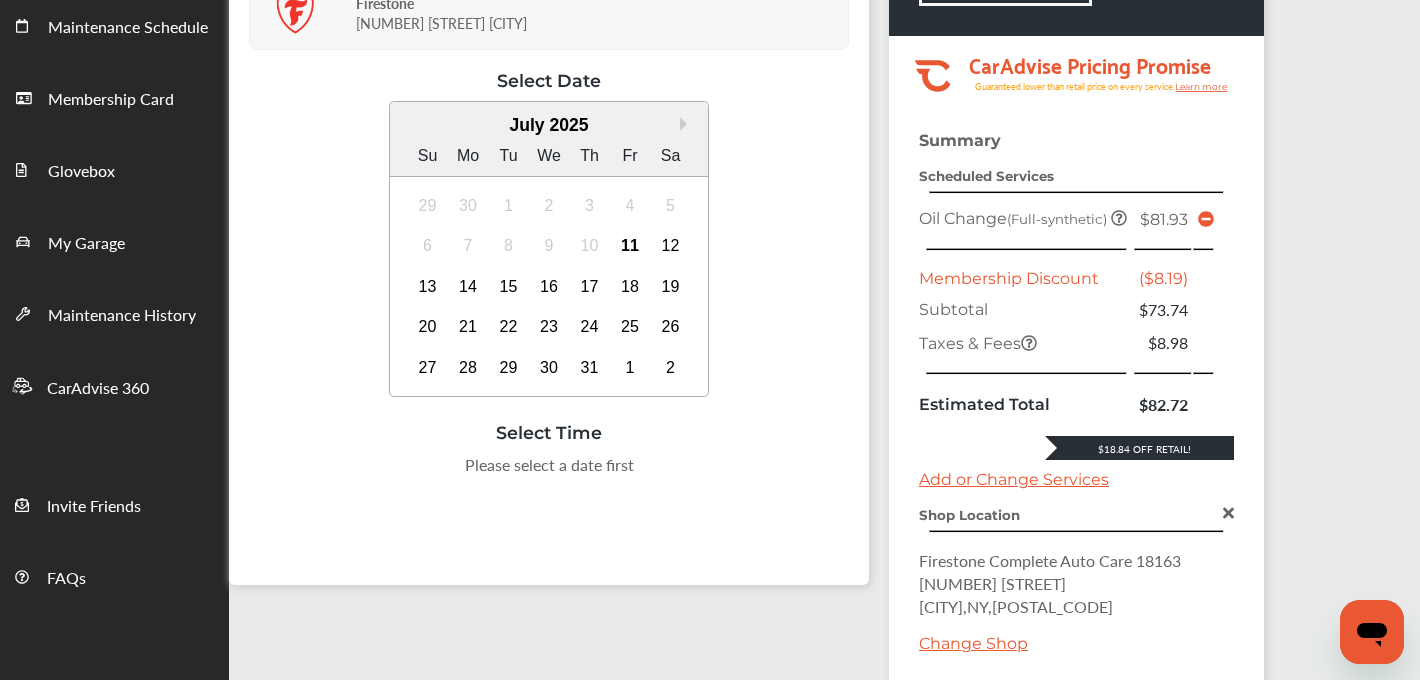 scroll, scrollTop: 379, scrollLeft: 0, axis: vertical 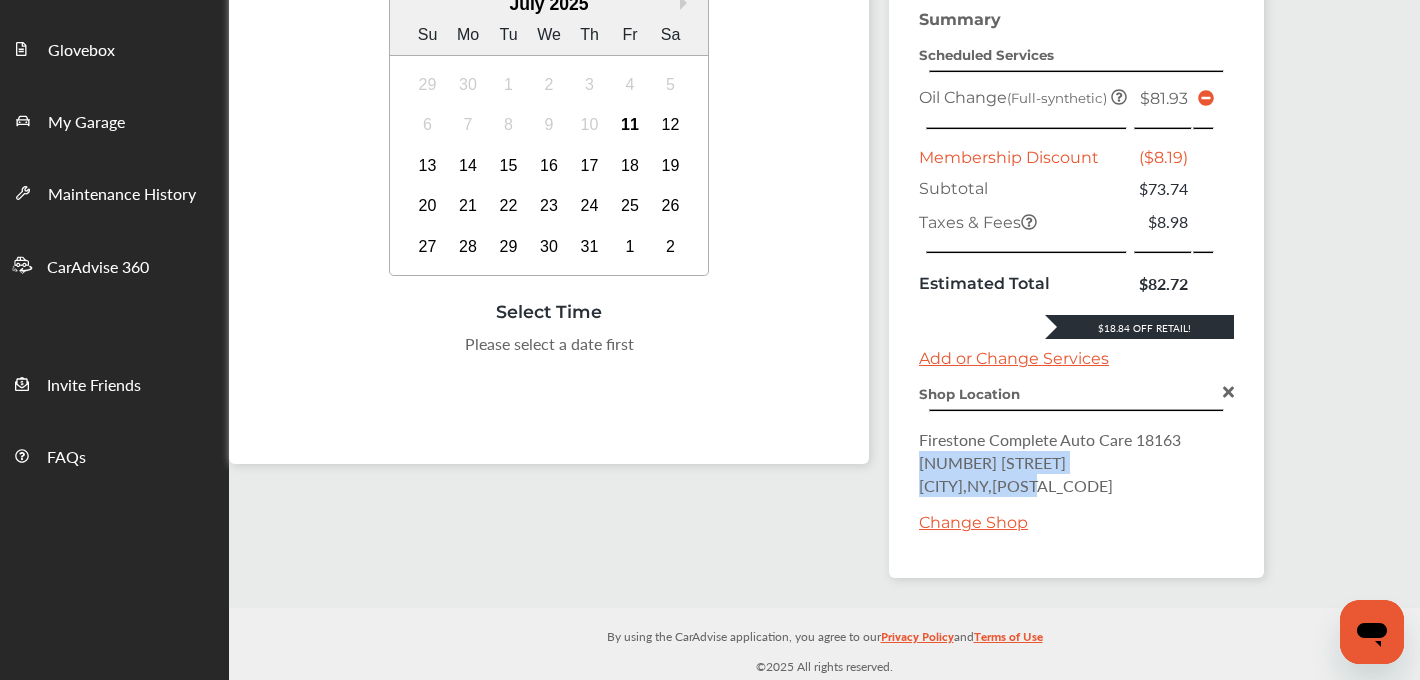 drag, startPoint x: 1086, startPoint y: 486, endPoint x: 905, endPoint y: 454, distance: 183.80696 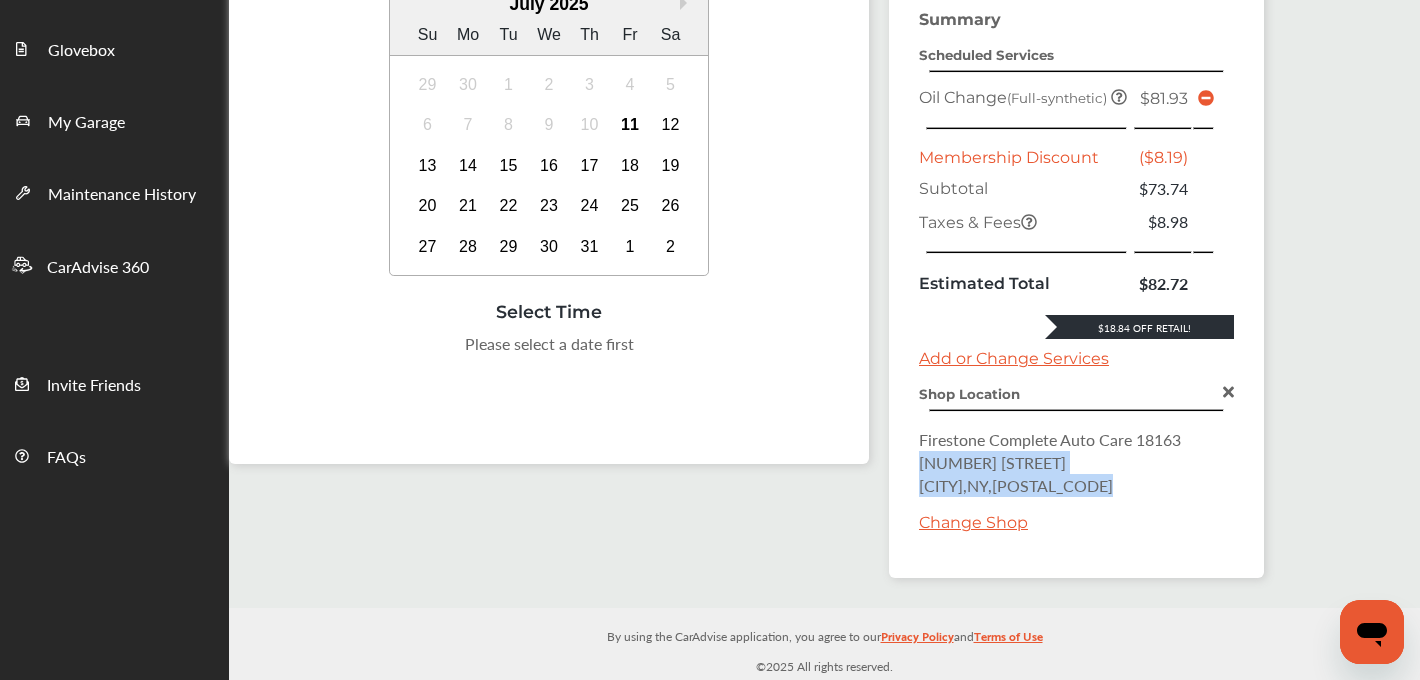 drag, startPoint x: 1092, startPoint y: 497, endPoint x: 907, endPoint y: 454, distance: 189.93156 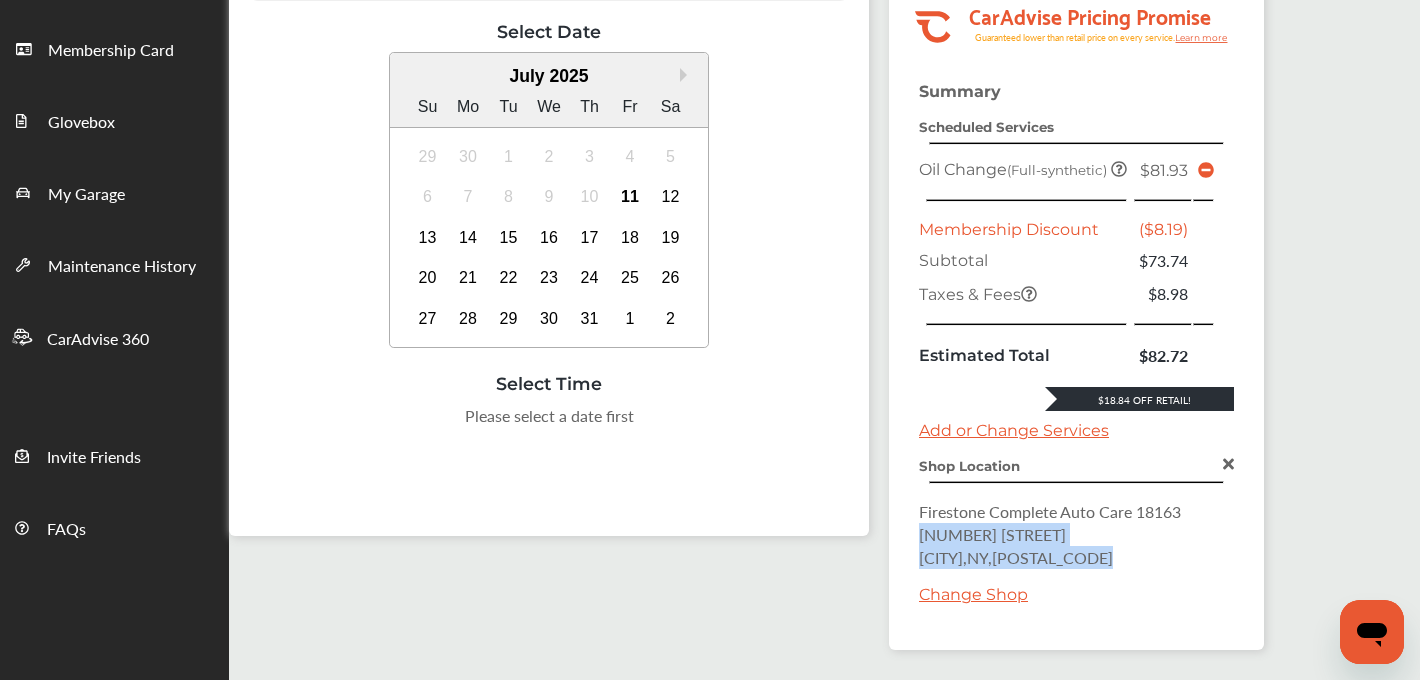 scroll, scrollTop: 0, scrollLeft: 0, axis: both 